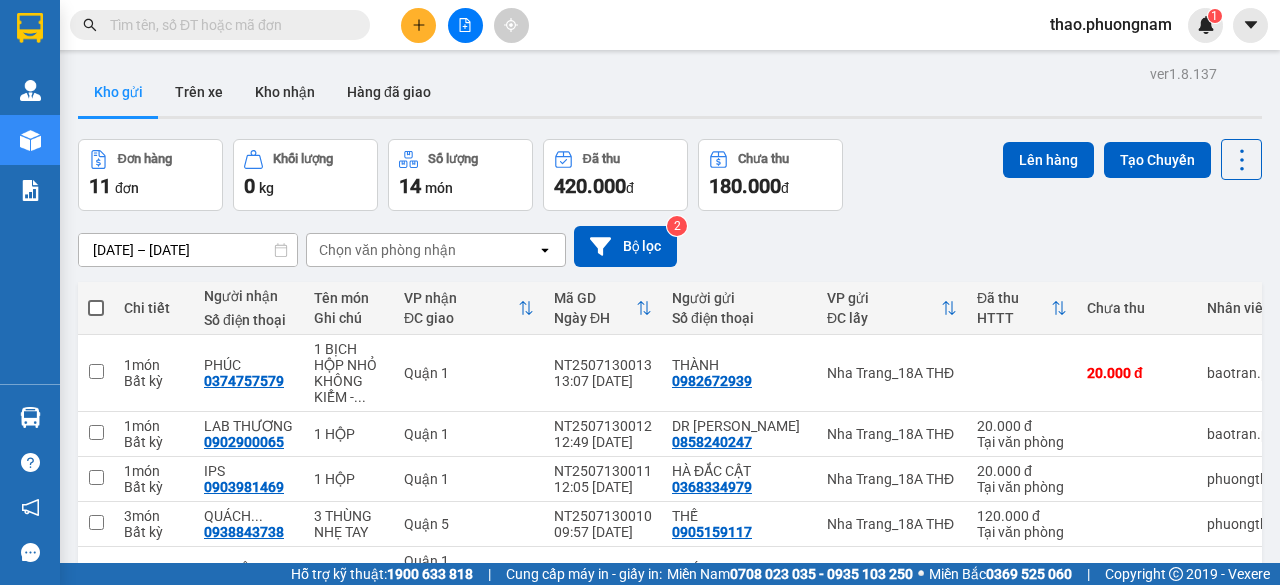 scroll, scrollTop: 0, scrollLeft: 0, axis: both 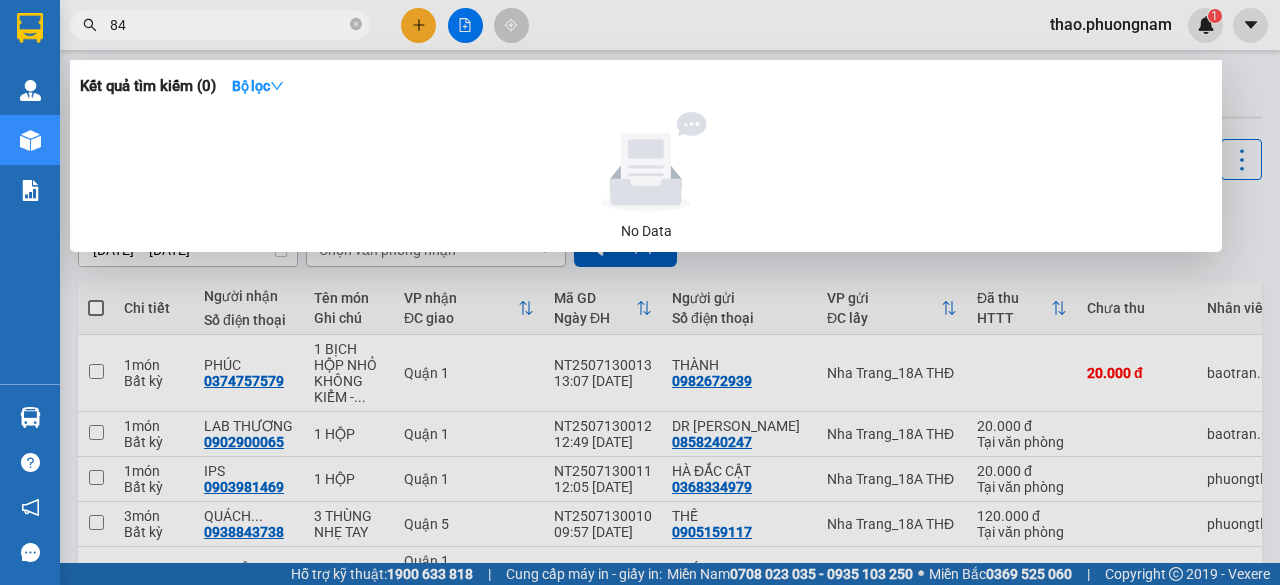 type on "8" 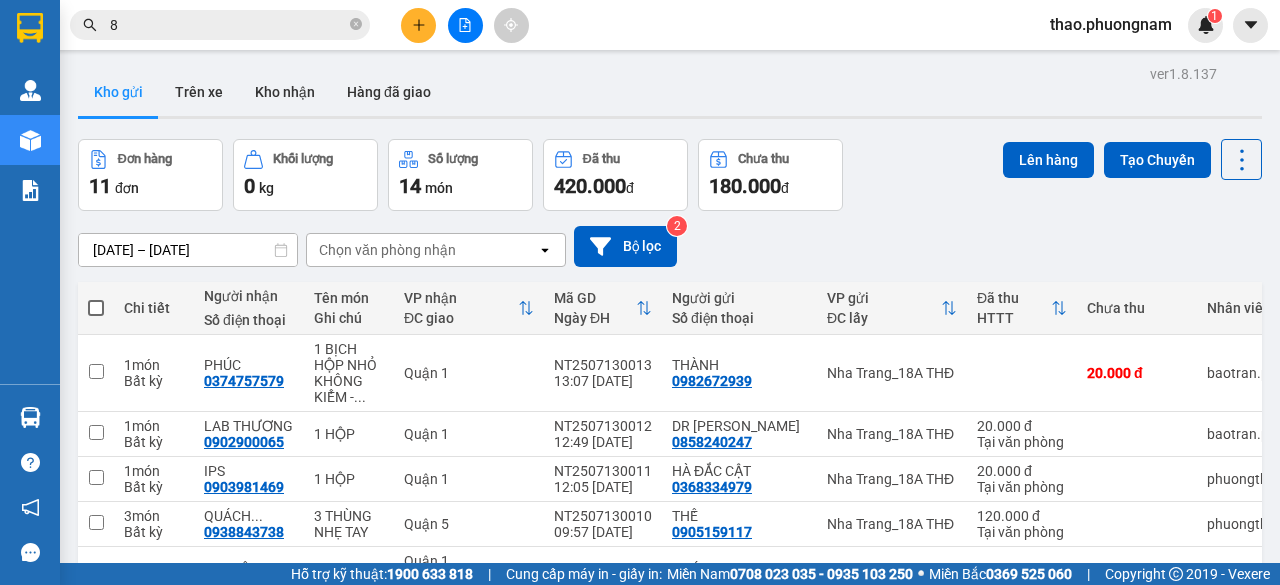 type 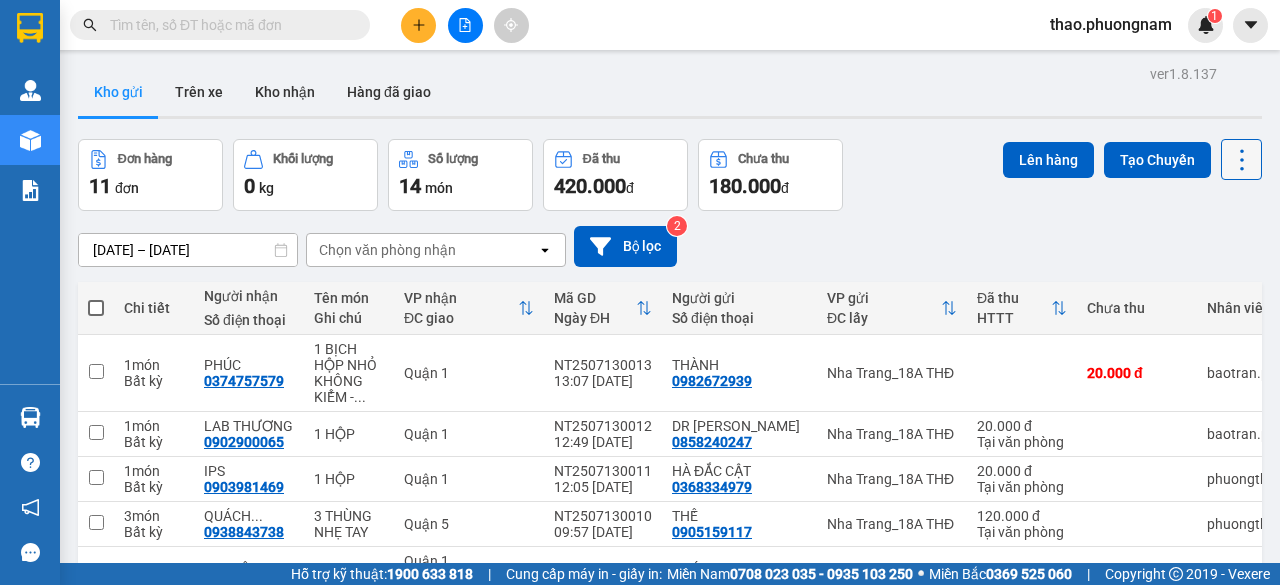 click 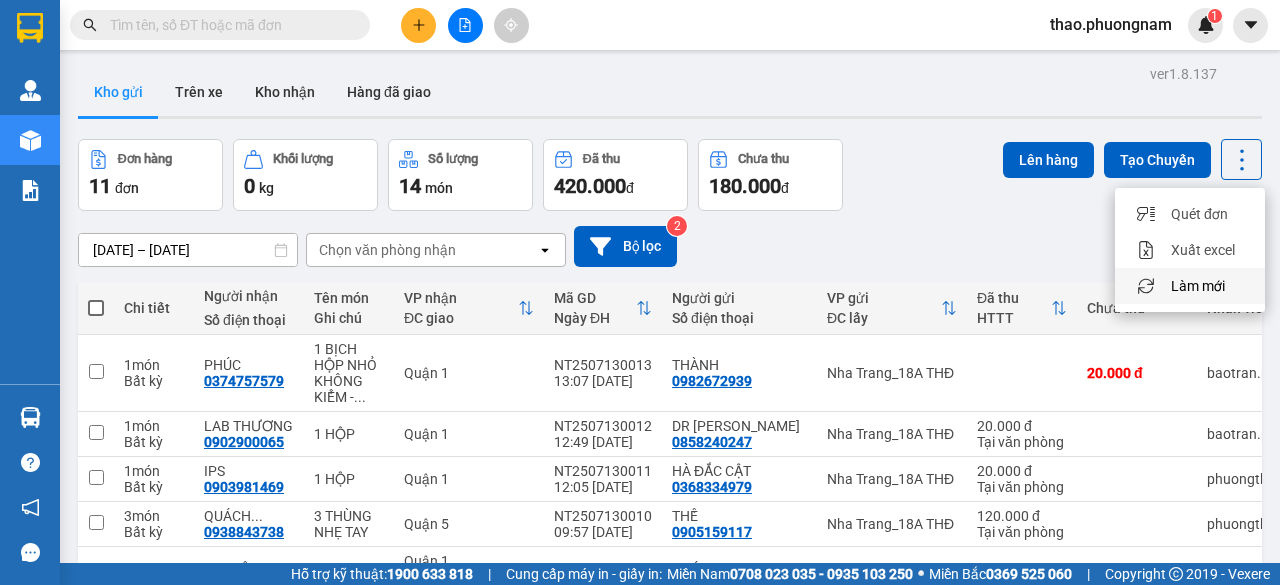 click on "Làm mới" at bounding box center (1198, 286) 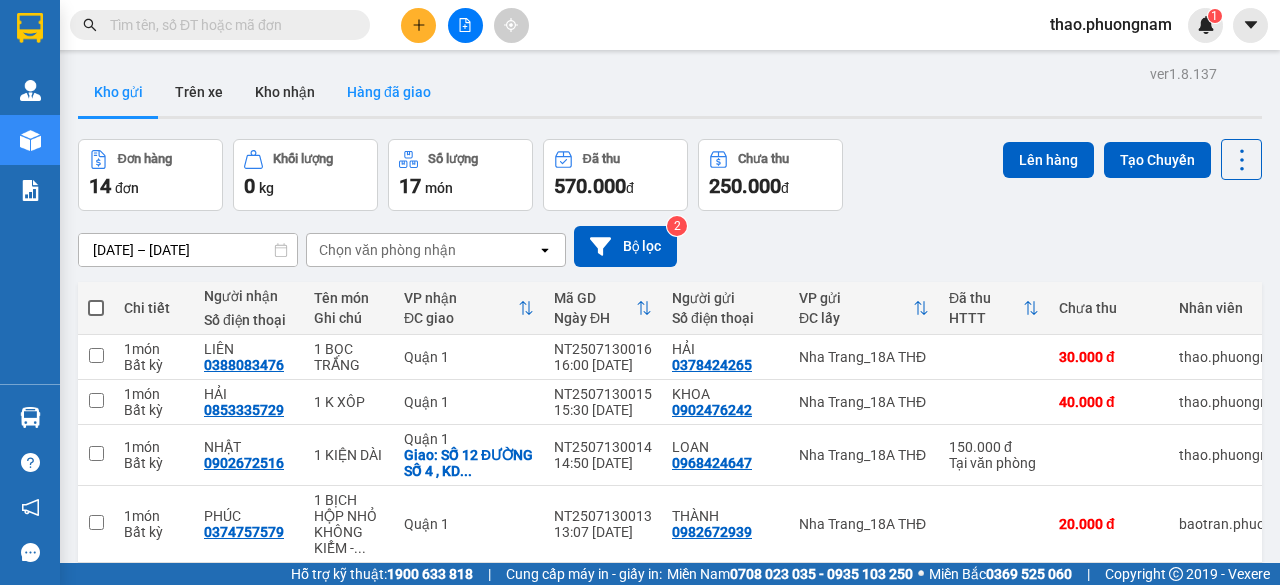 click on "Hàng đã giao" at bounding box center [389, 92] 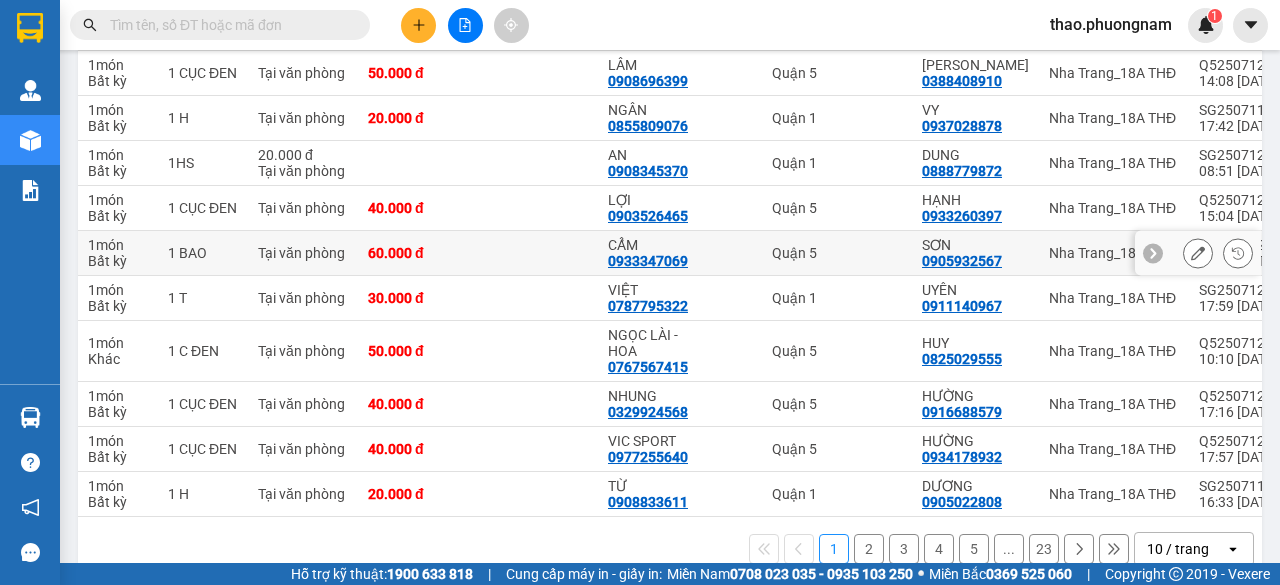 scroll, scrollTop: 300, scrollLeft: 0, axis: vertical 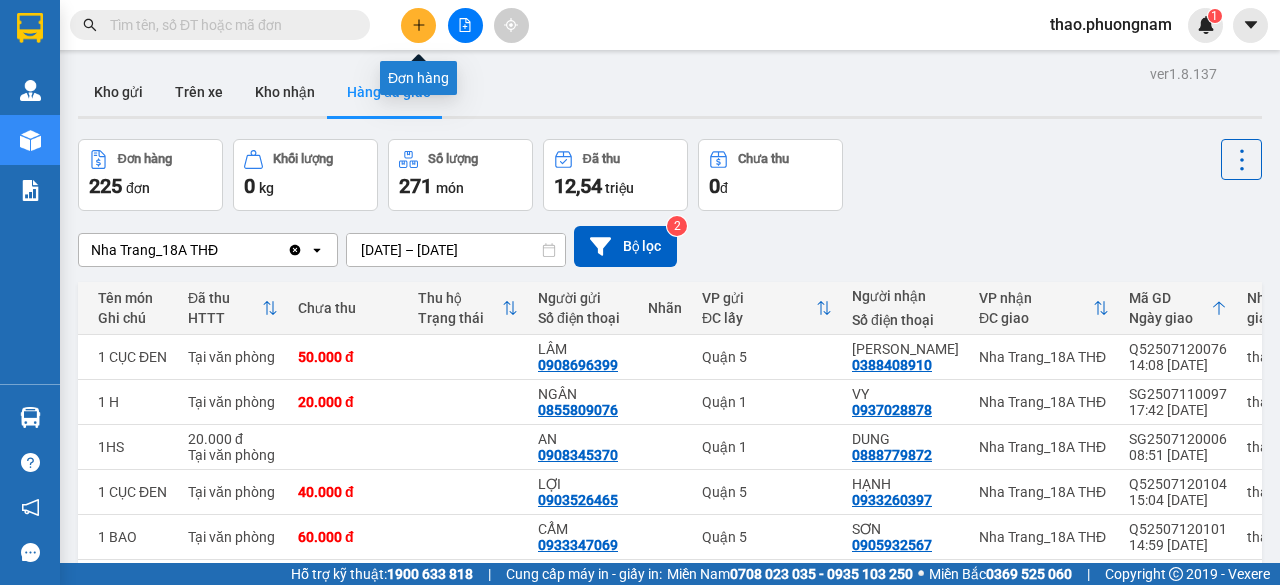 click 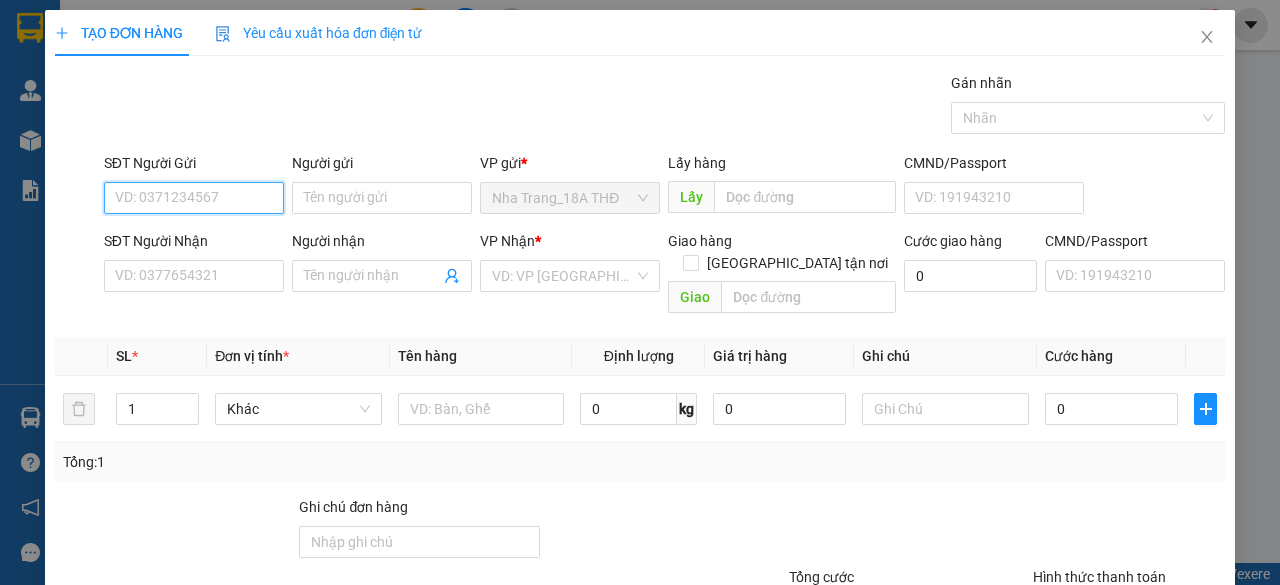 click on "SĐT Người Gửi" at bounding box center [194, 198] 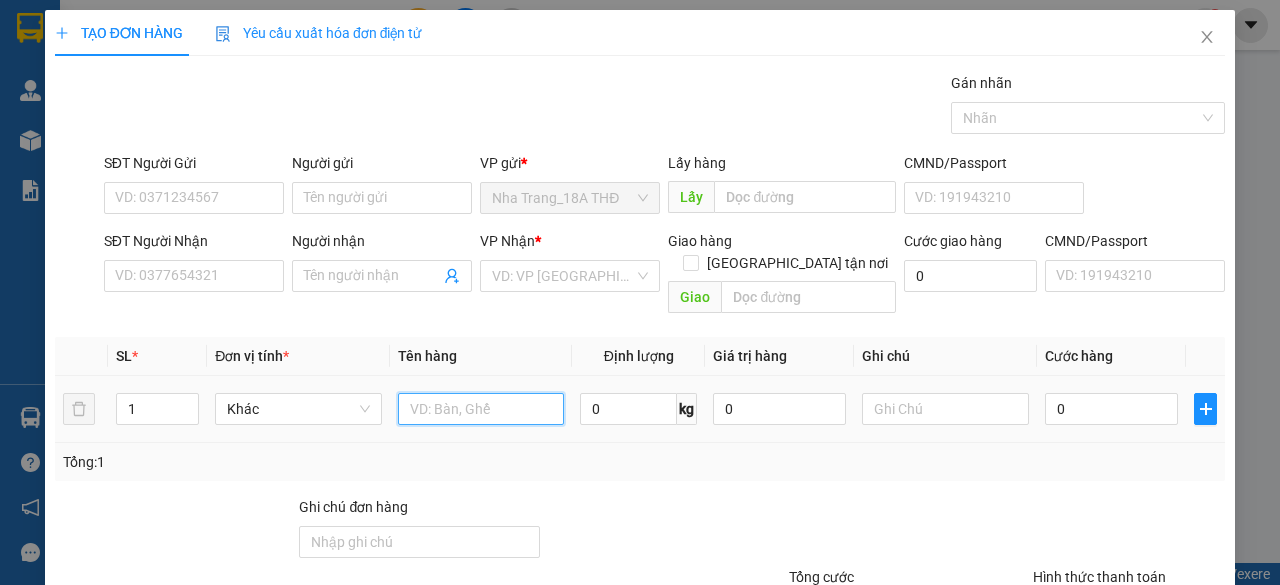 click at bounding box center (481, 409) 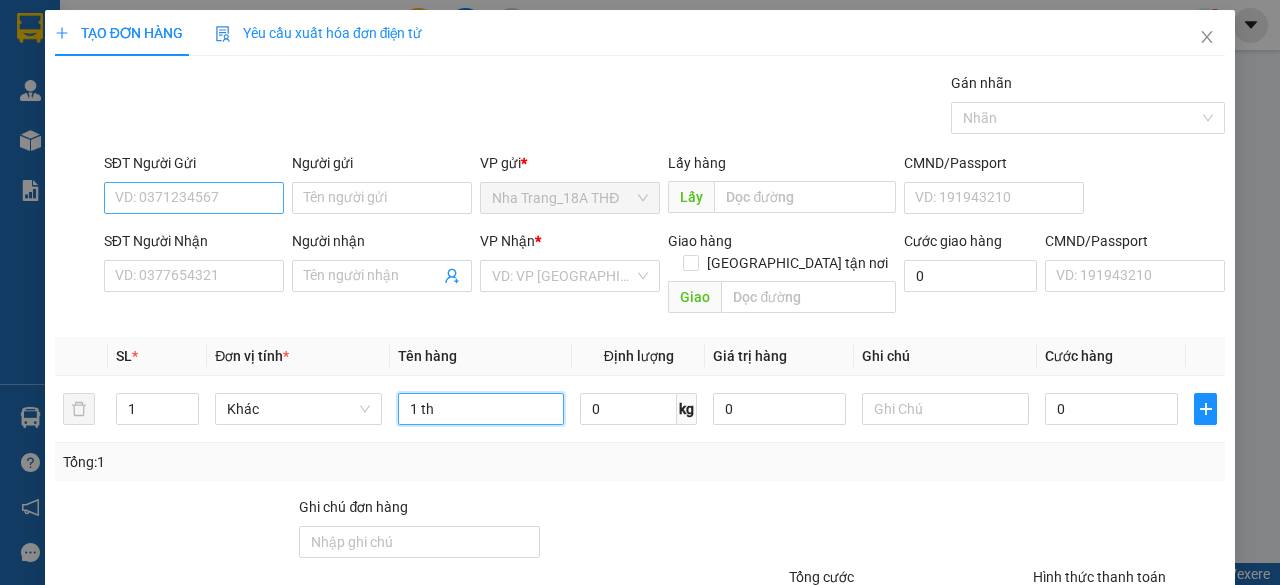 type on "1 th" 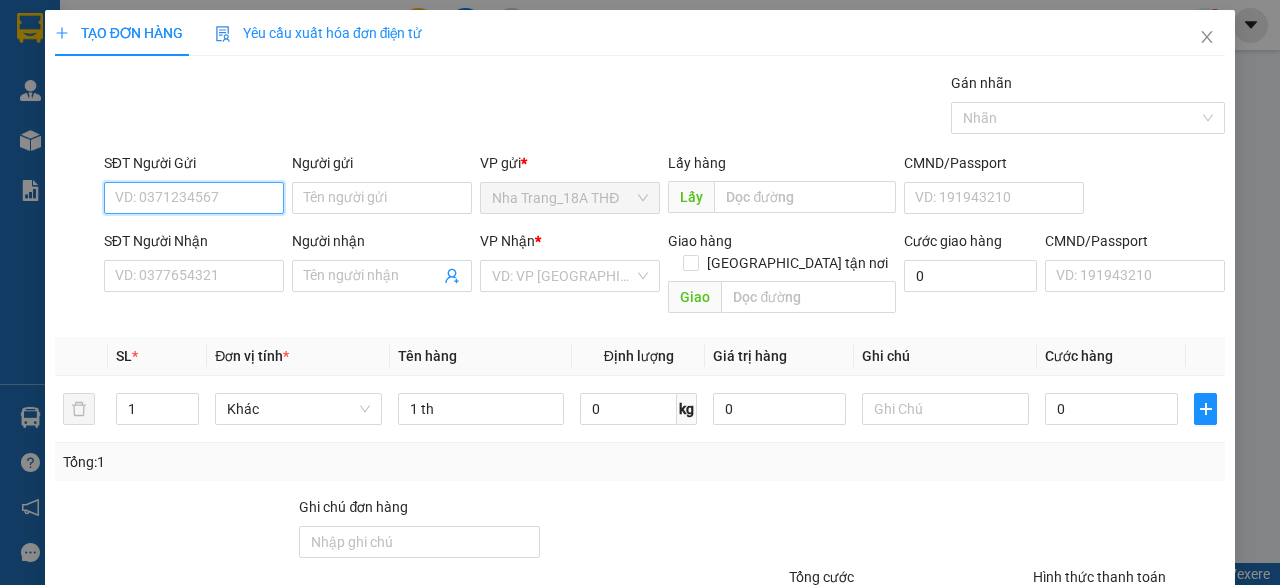 click on "SĐT Người Gửi" at bounding box center [194, 198] 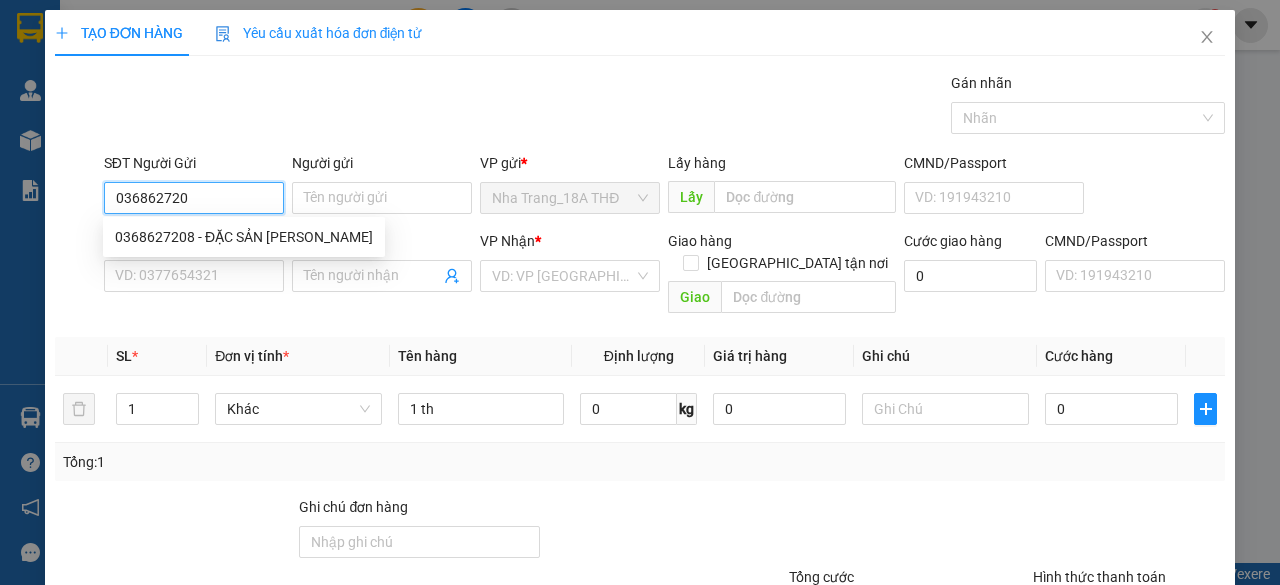 type on "0368627208" 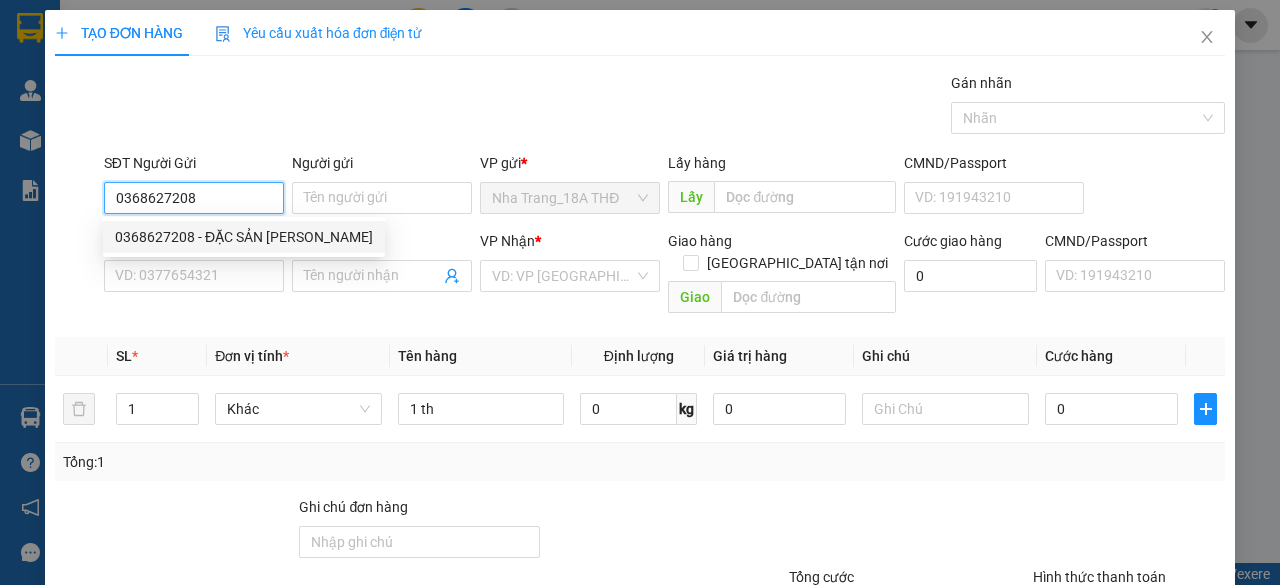 click on "0368627208 - ĐẶC SẢN [PERSON_NAME]" at bounding box center (244, 237) 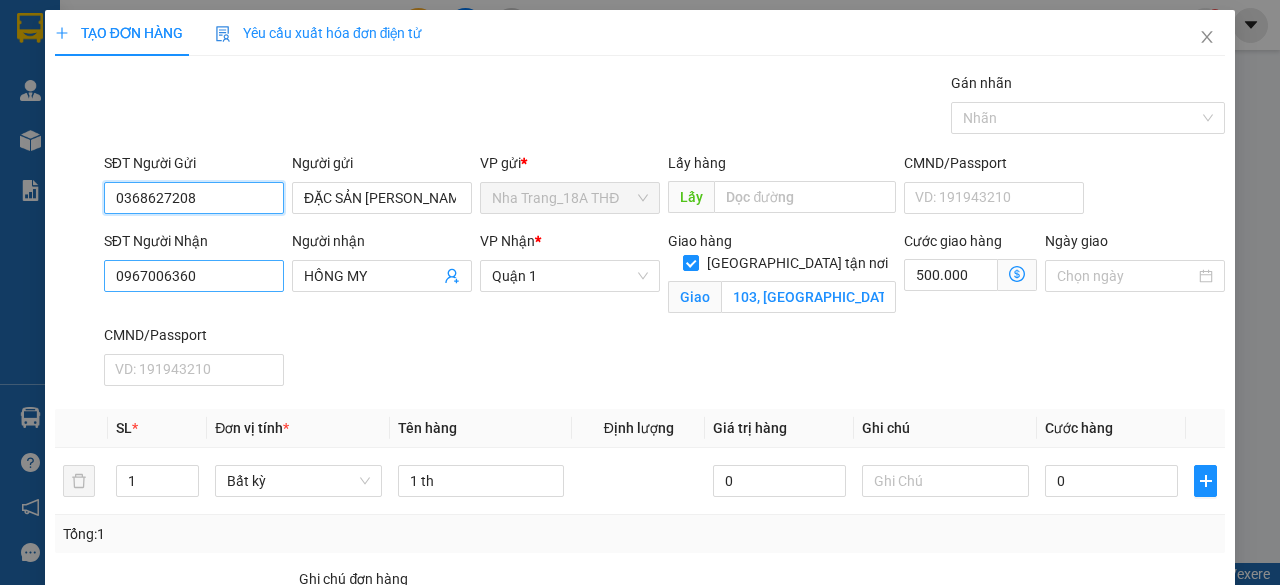 type on "0368627208" 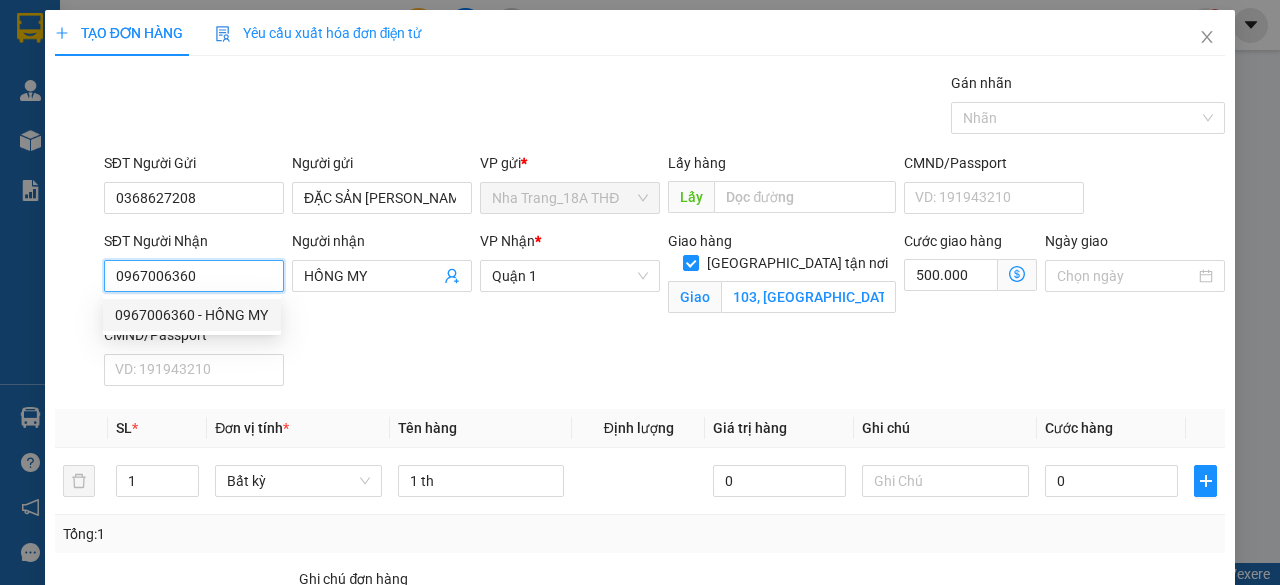 drag, startPoint x: 216, startPoint y: 273, endPoint x: 46, endPoint y: 299, distance: 171.97675 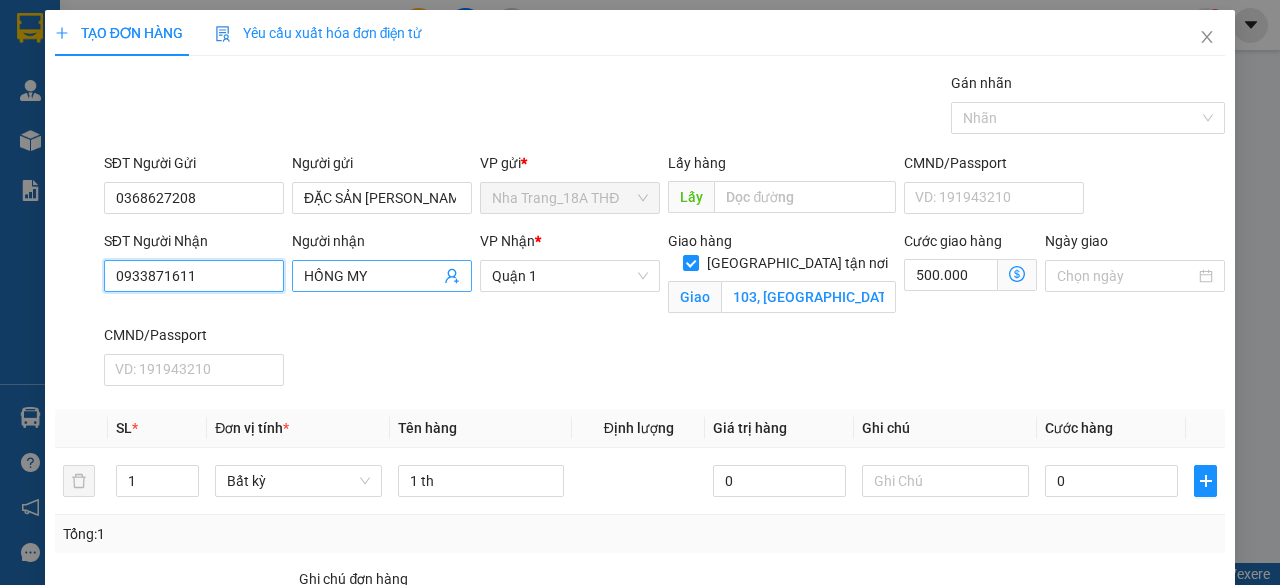 type on "0933871611" 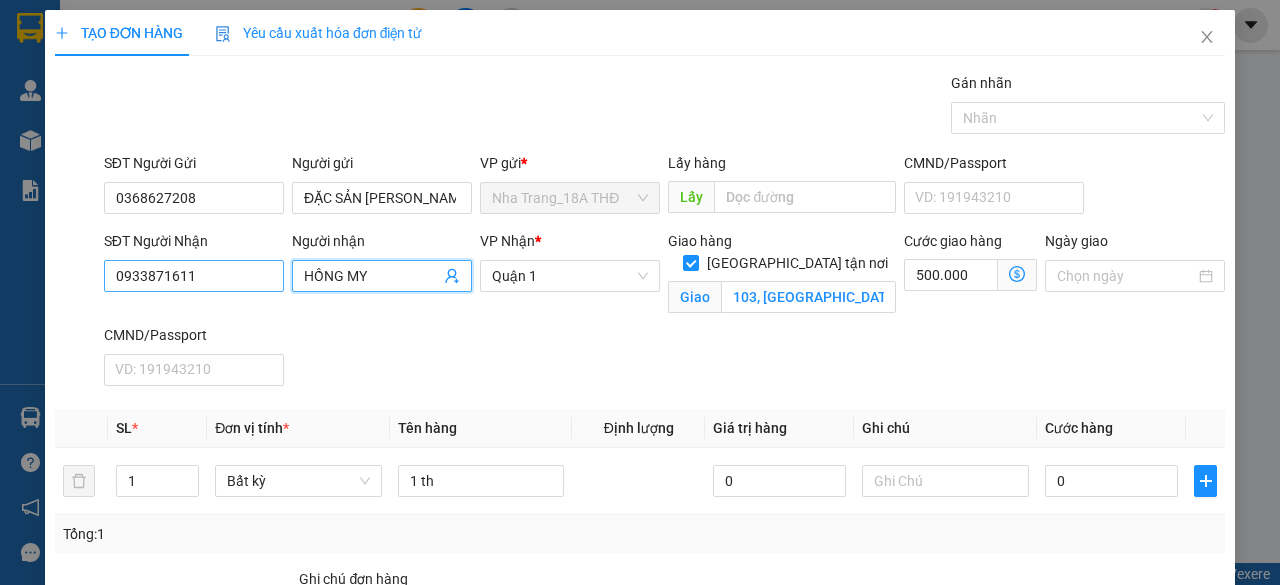 drag, startPoint x: 376, startPoint y: 277, endPoint x: 274, endPoint y: 285, distance: 102.31325 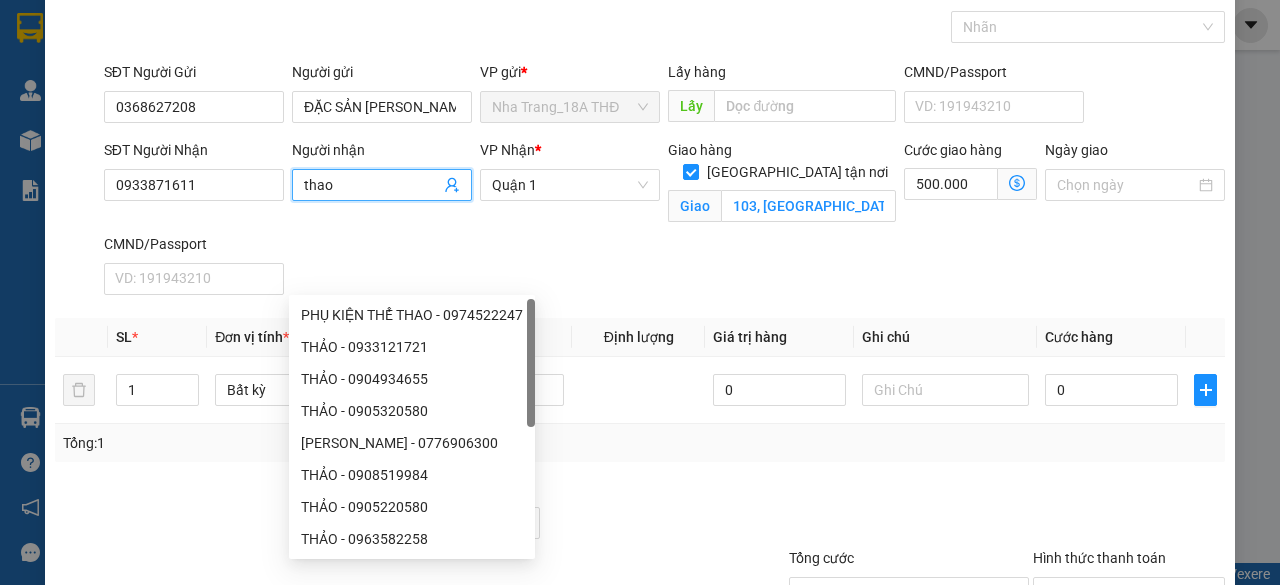 scroll, scrollTop: 244, scrollLeft: 0, axis: vertical 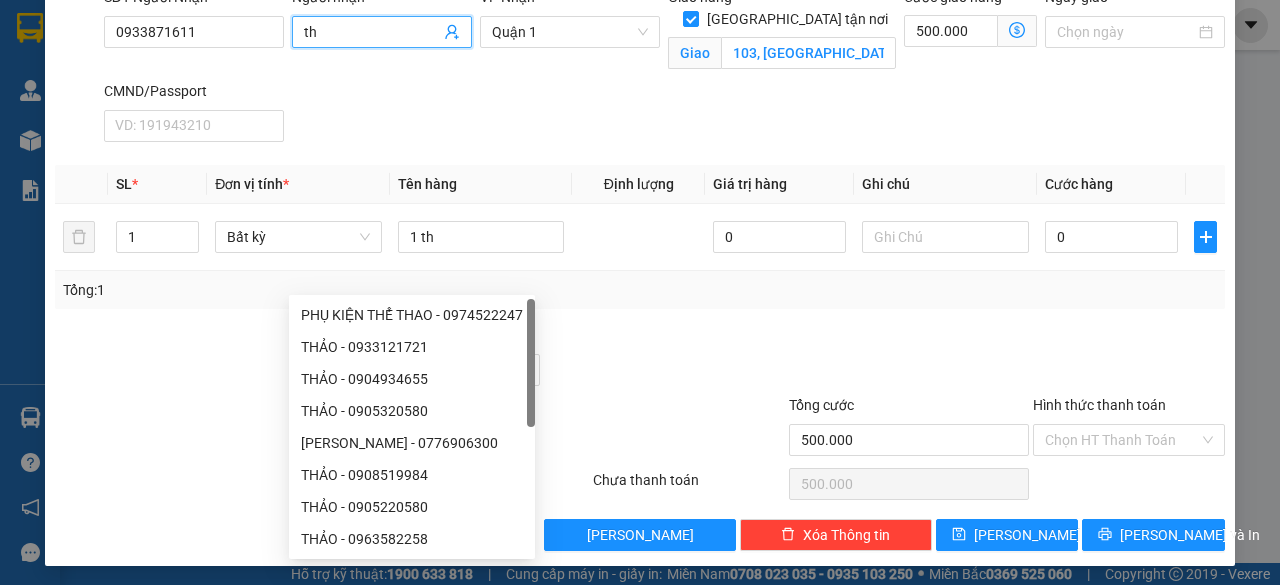 type on "t" 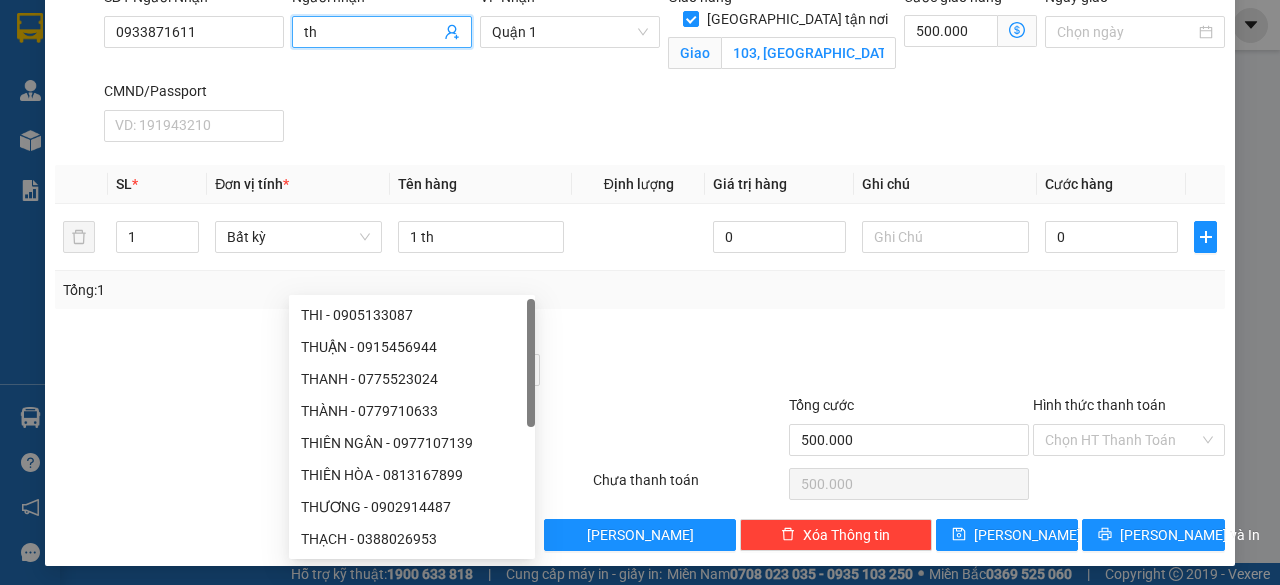 type on "t" 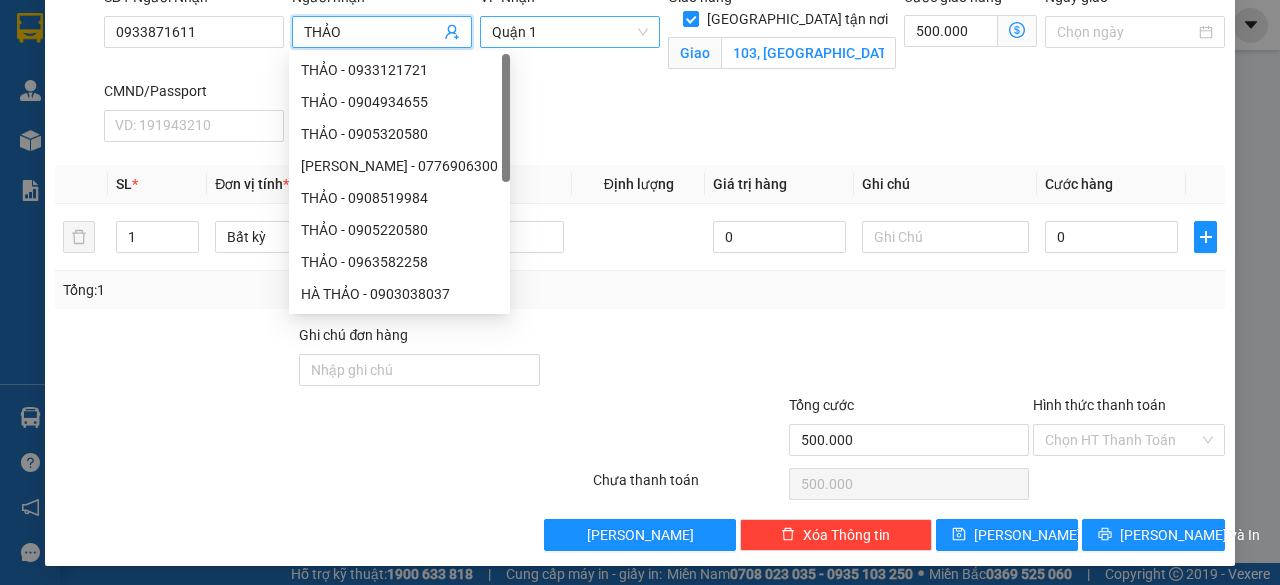 click on "Quận 1" at bounding box center [570, 32] 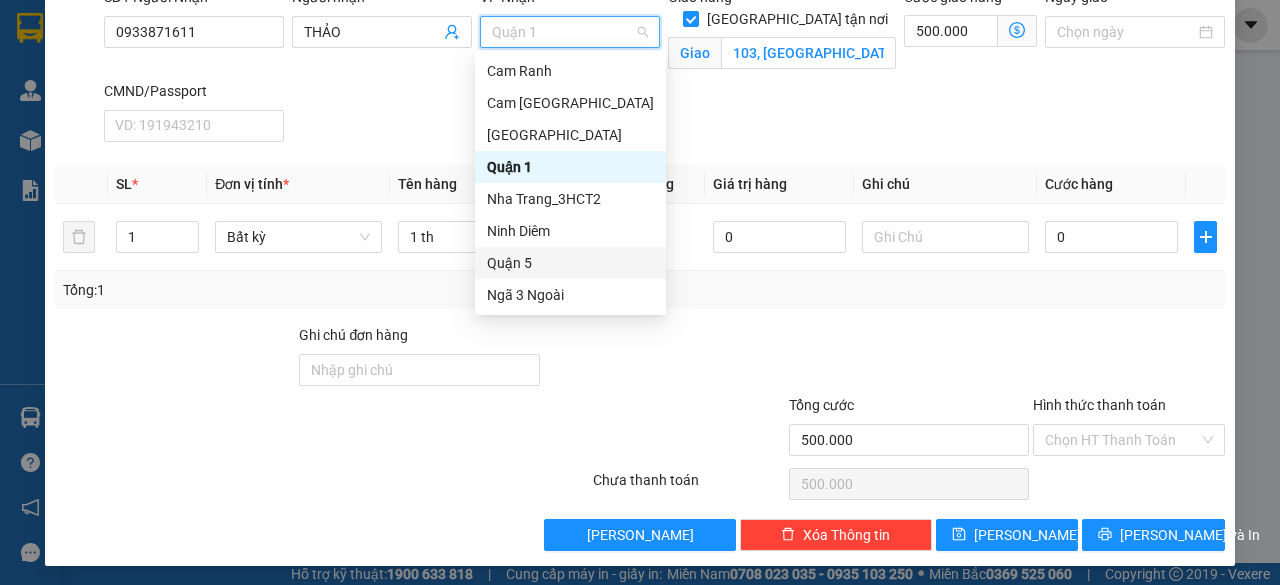 click on "Quận 5" at bounding box center (570, 263) 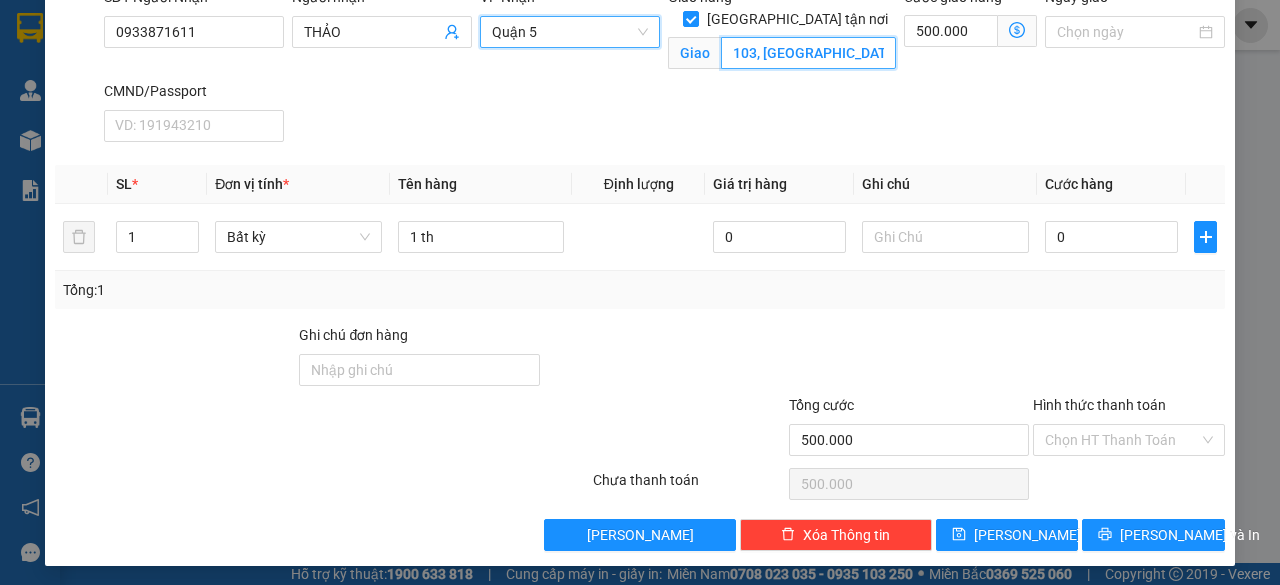 click on "103, [GEOGRAPHIC_DATA][PERSON_NAME], KHU NHÀ Ở [STREET_ADDRESS]" at bounding box center [808, 53] 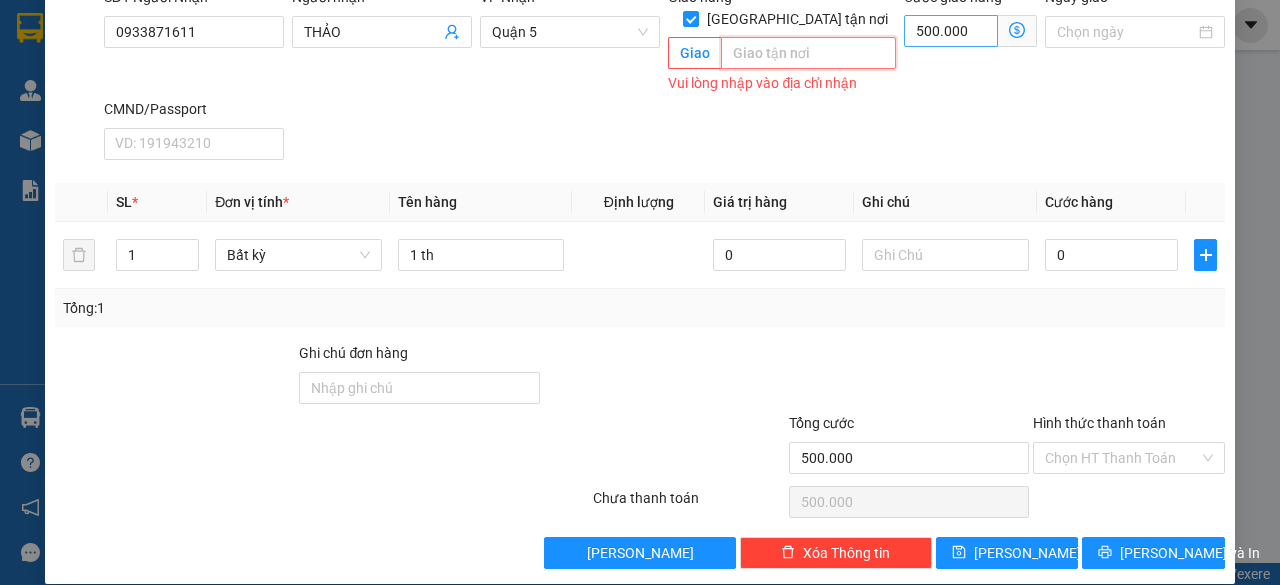 type 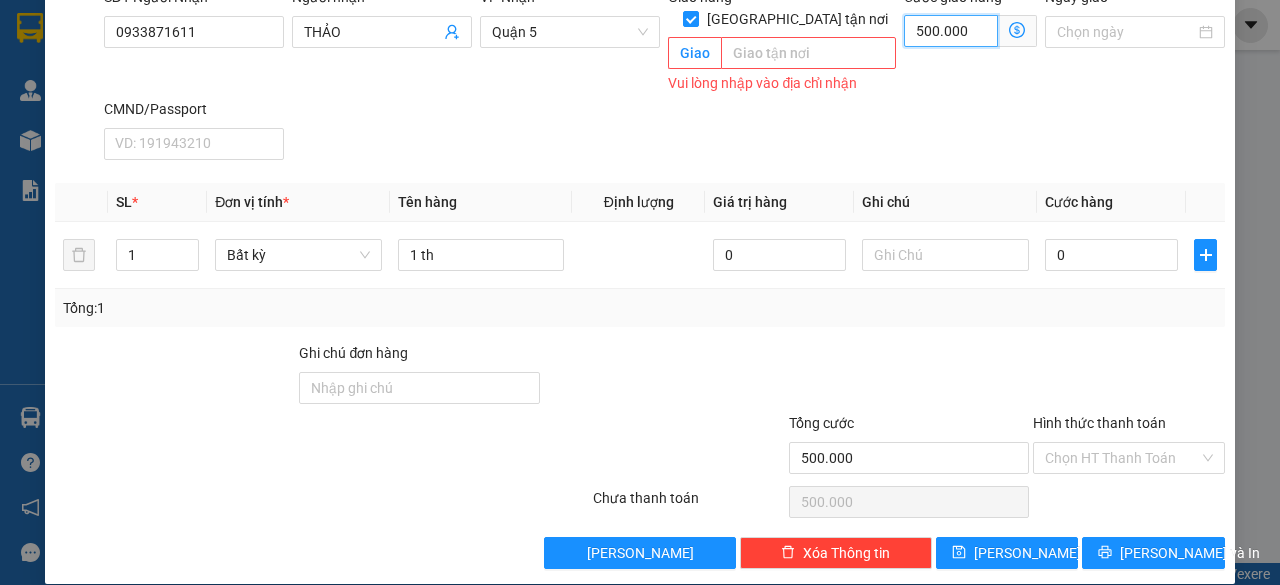 click on "500.000" at bounding box center [951, 31] 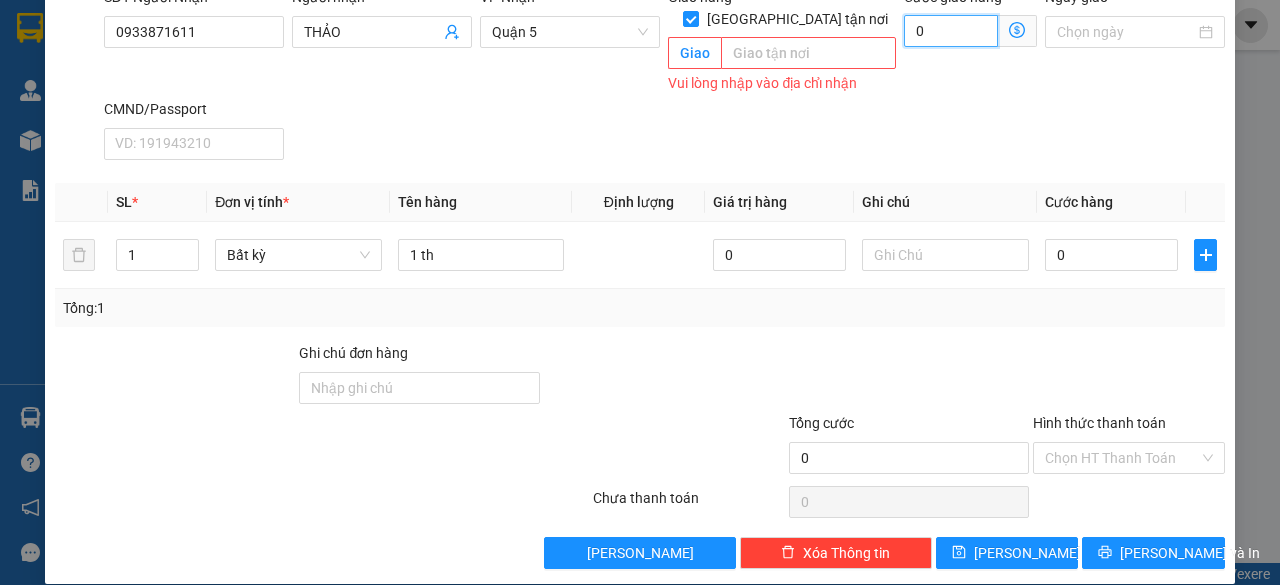 scroll, scrollTop: 44, scrollLeft: 0, axis: vertical 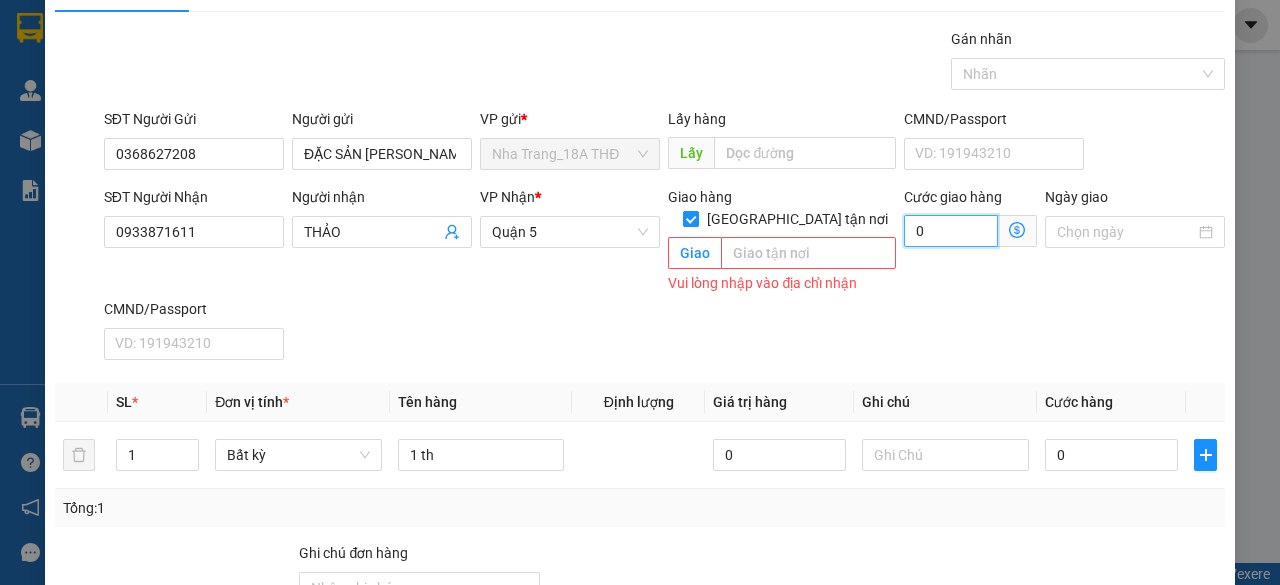 type on "0" 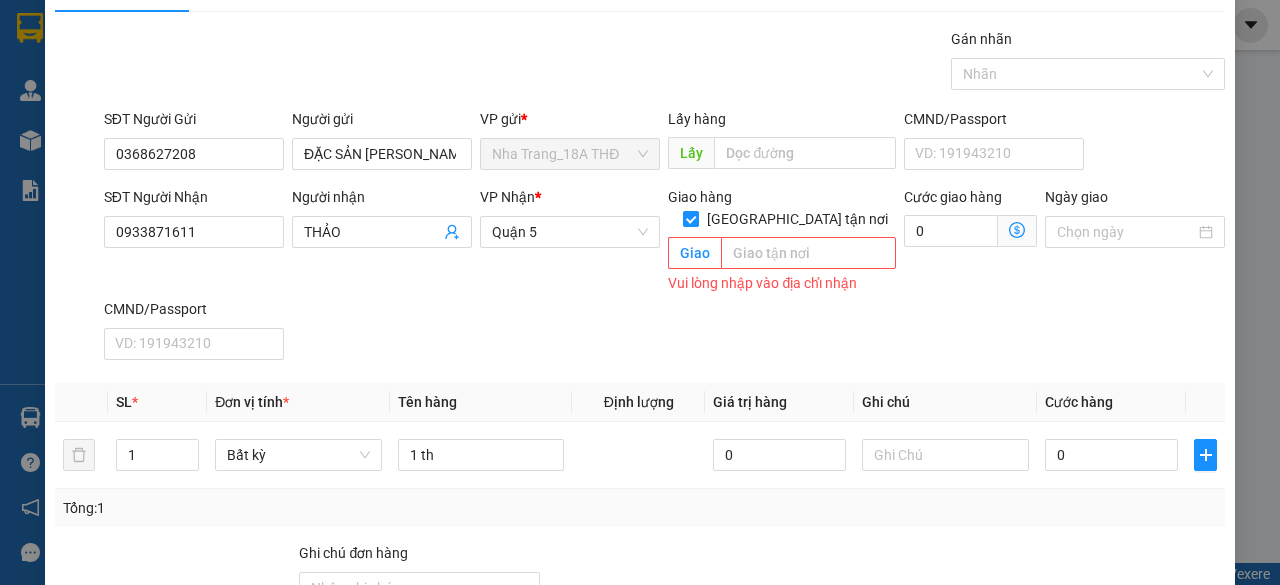 click on "[GEOGRAPHIC_DATA] tận nơi" at bounding box center [690, 218] 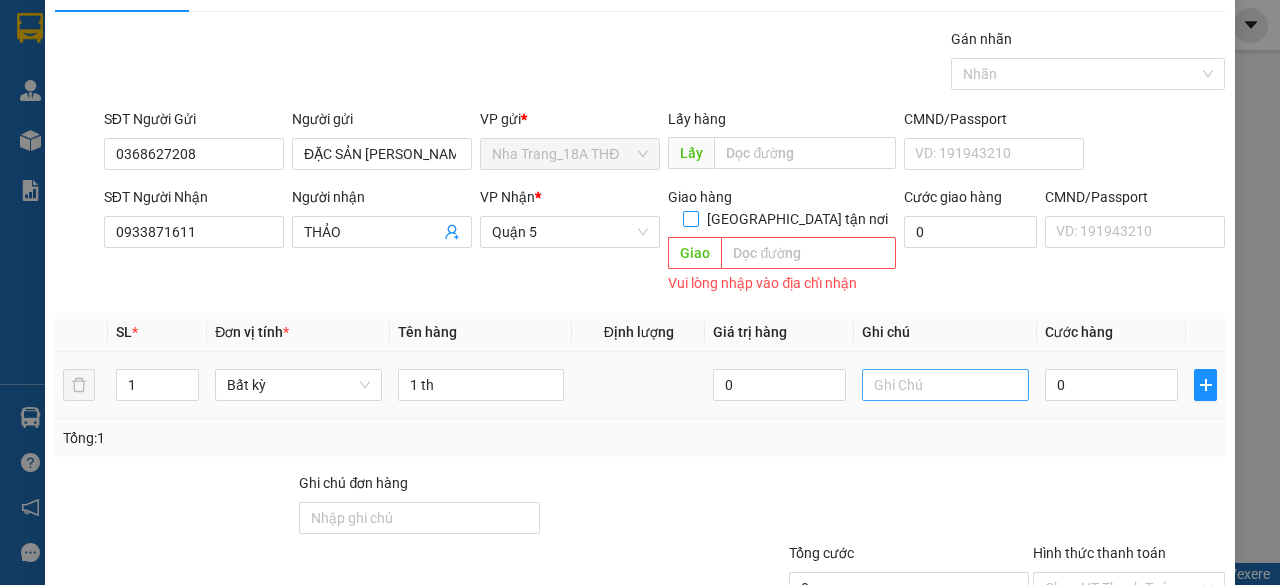 scroll, scrollTop: 171, scrollLeft: 0, axis: vertical 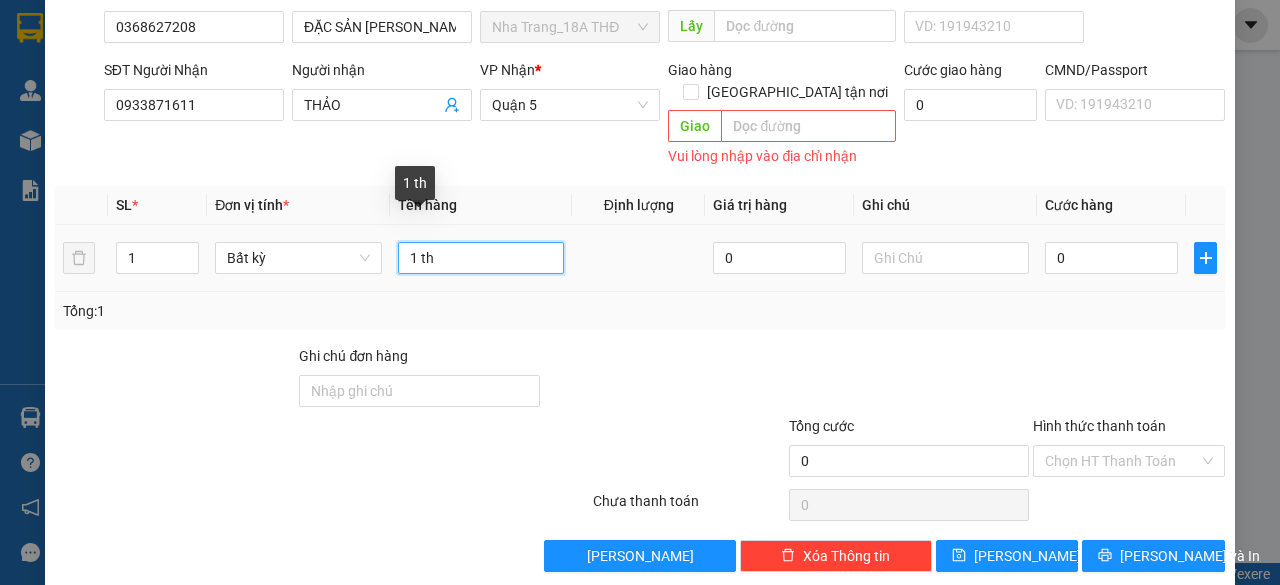 drag, startPoint x: 447, startPoint y: 241, endPoint x: 392, endPoint y: 243, distance: 55.03635 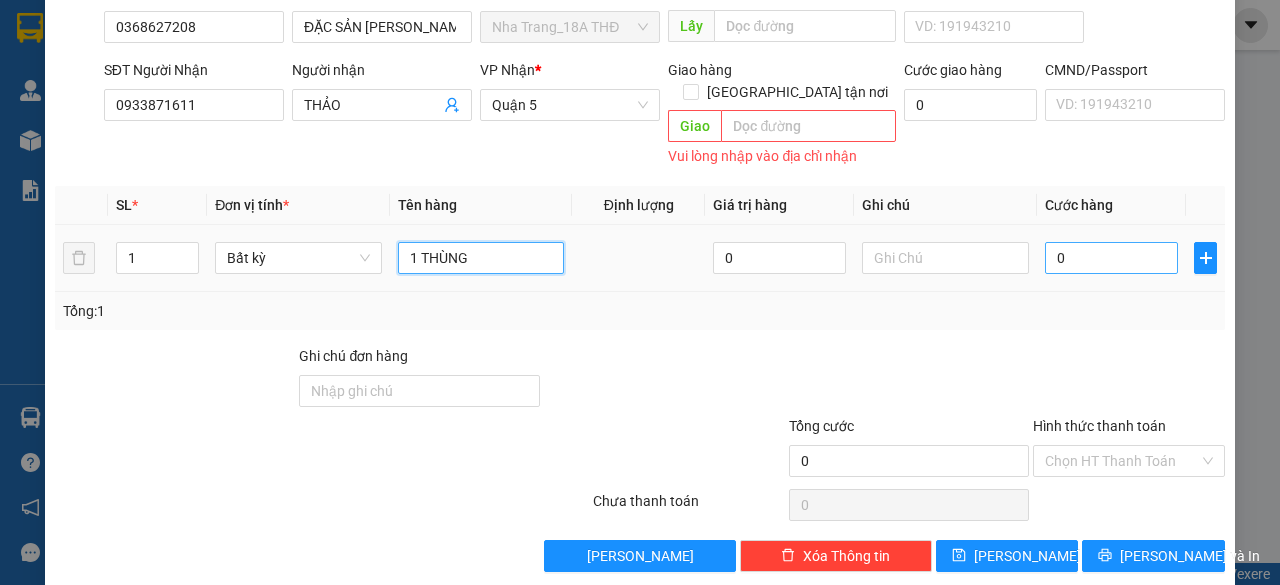 type on "1 THÙNG" 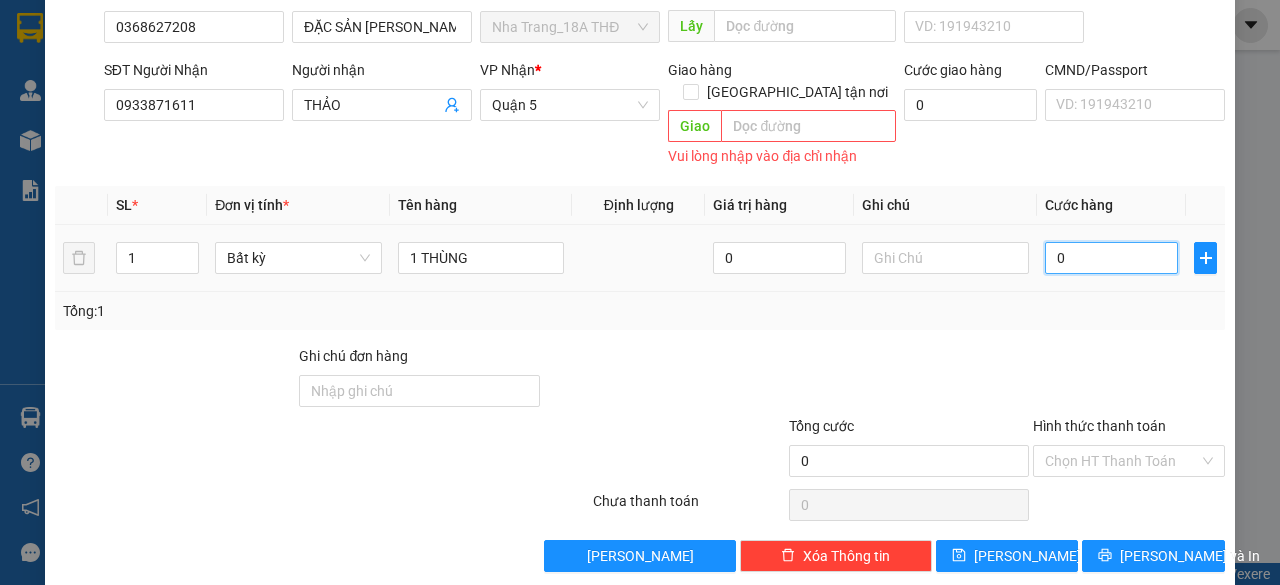 click on "0" at bounding box center [1111, 258] 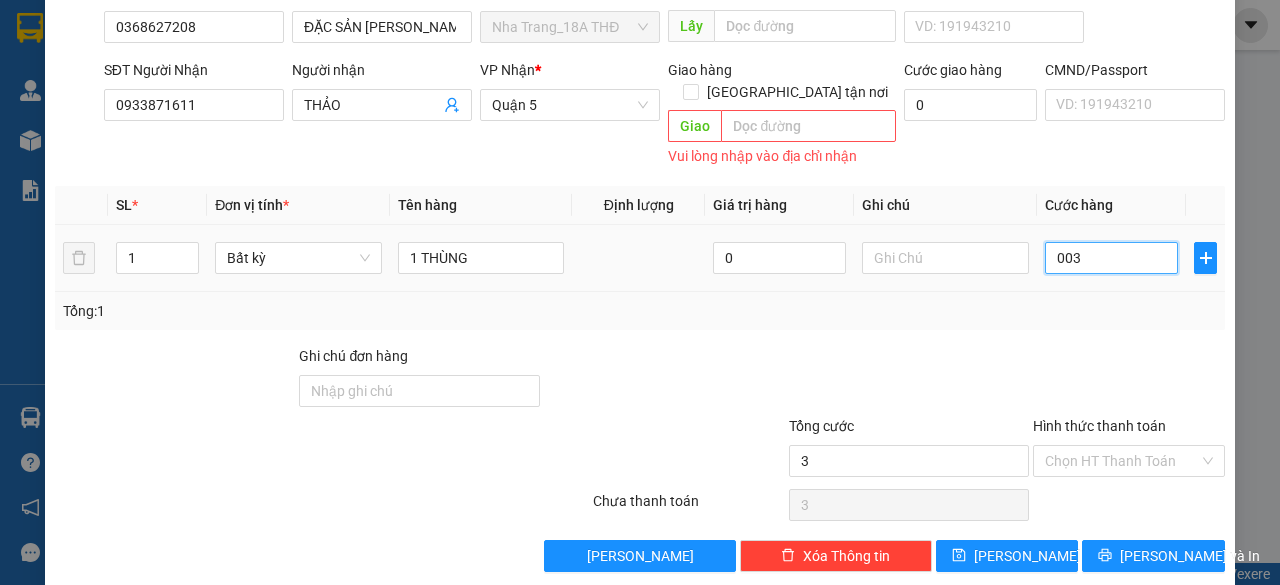 type on "0.030" 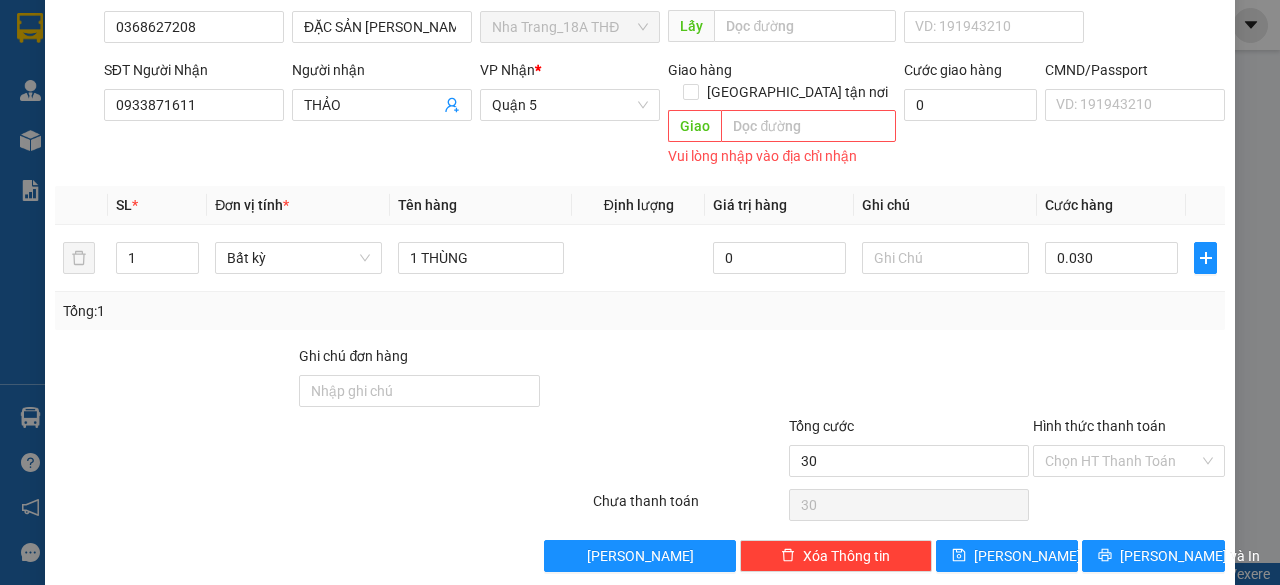 type on "30.000" 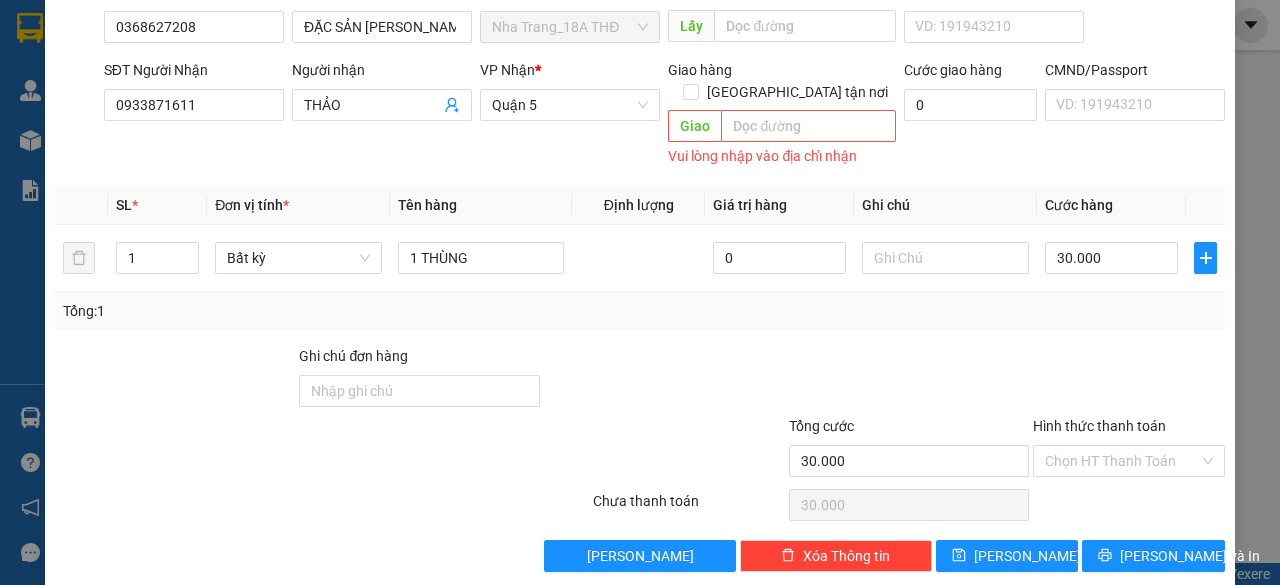 click at bounding box center (1129, 380) 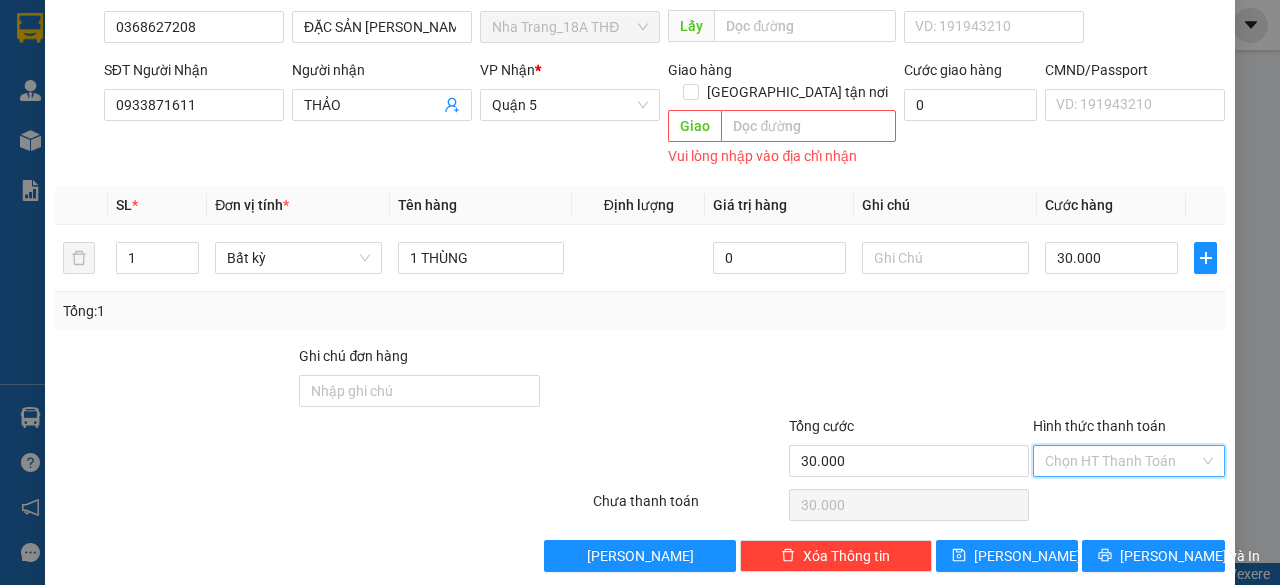 click on "Hình thức thanh toán" at bounding box center [1122, 461] 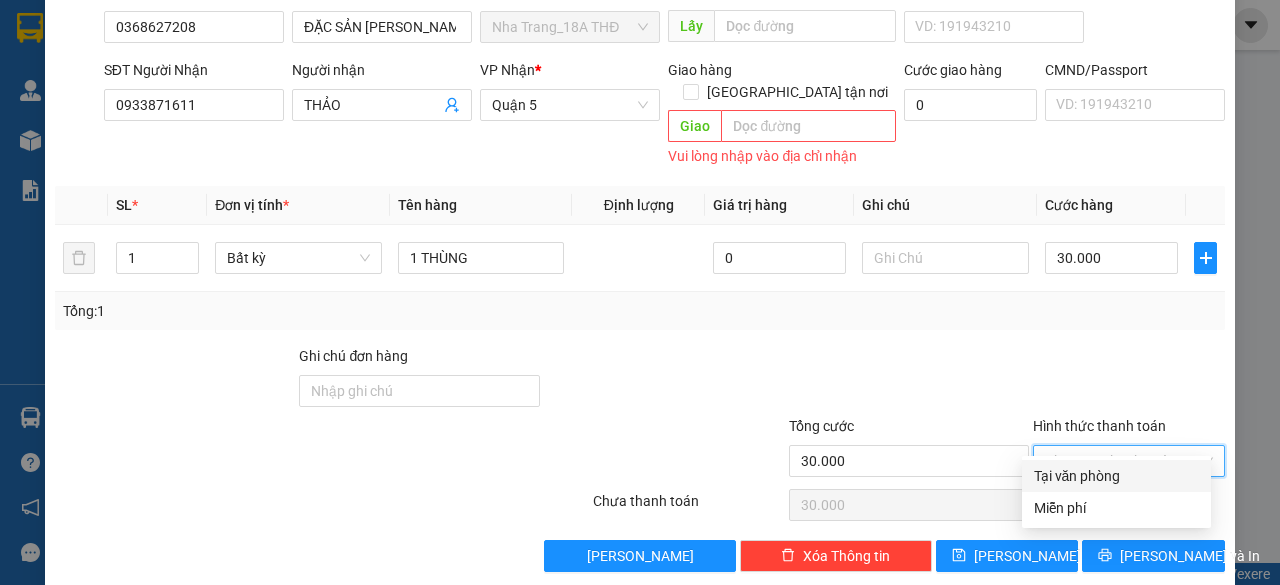 click on "Tại văn phòng" at bounding box center (1116, 476) 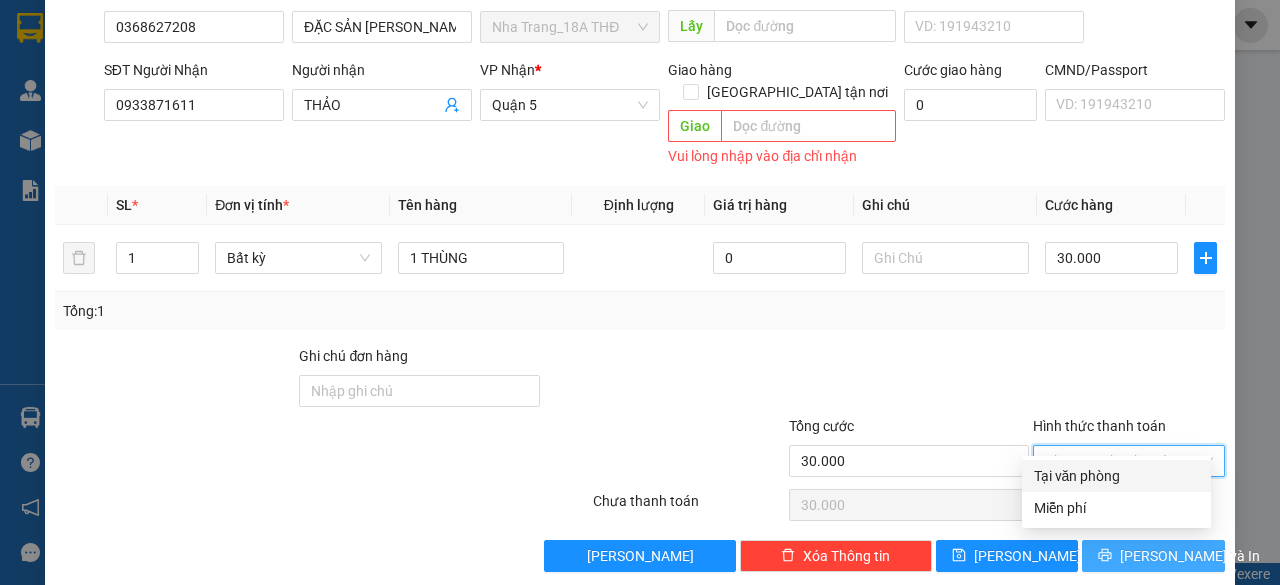 type on "0" 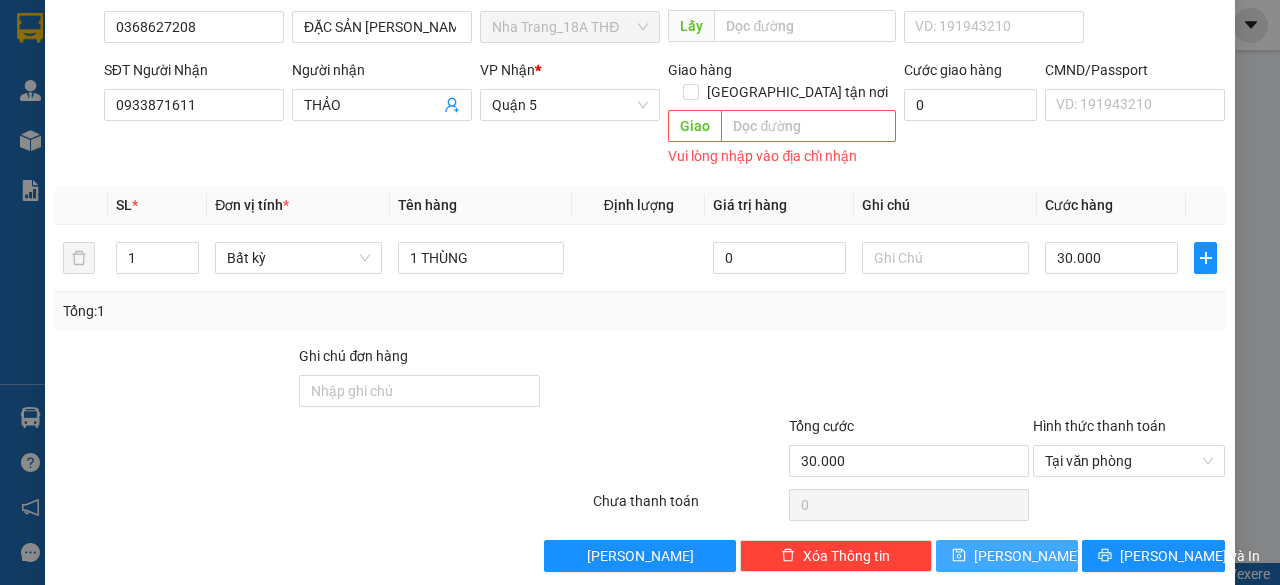 click on "[PERSON_NAME]" at bounding box center [1027, 556] 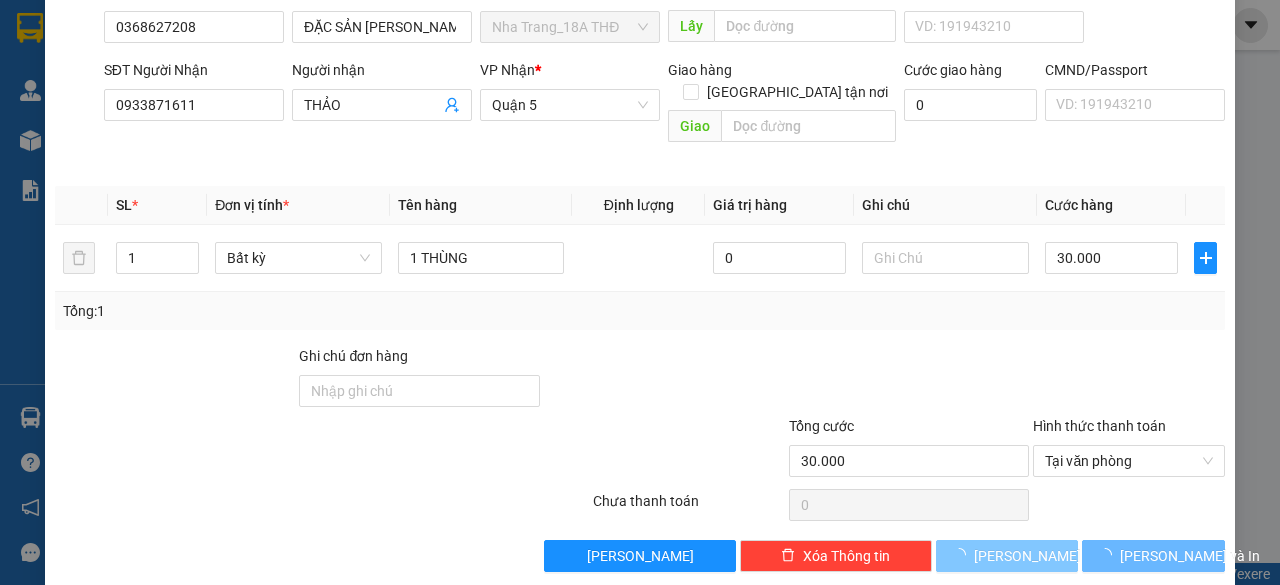 type 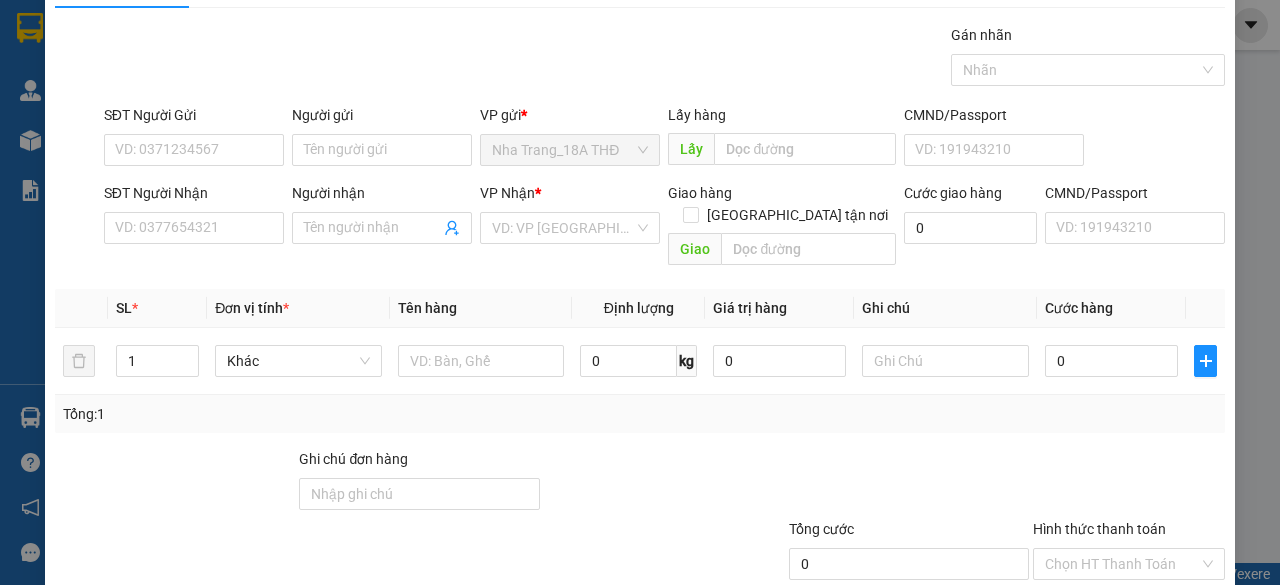 scroll, scrollTop: 0, scrollLeft: 0, axis: both 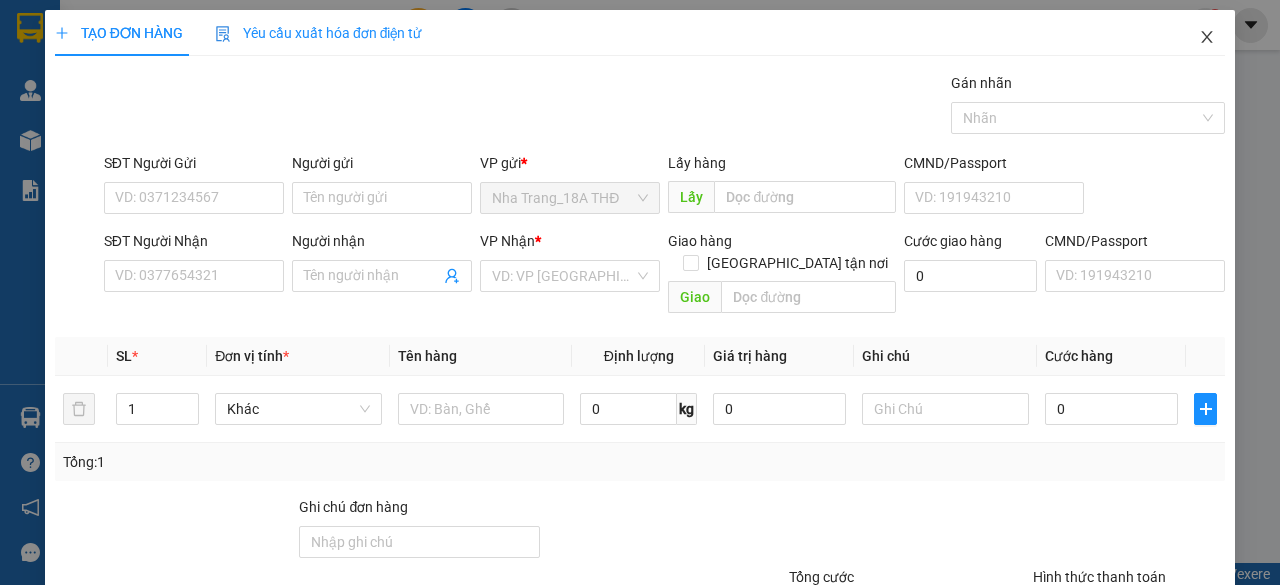 click 